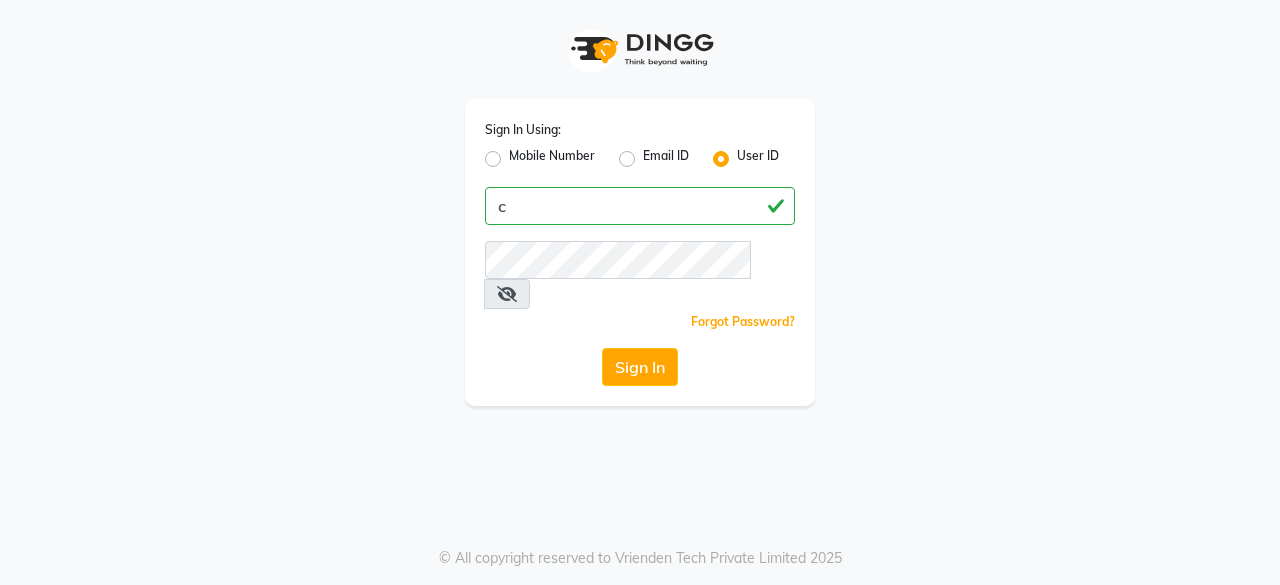 scroll, scrollTop: 0, scrollLeft: 0, axis: both 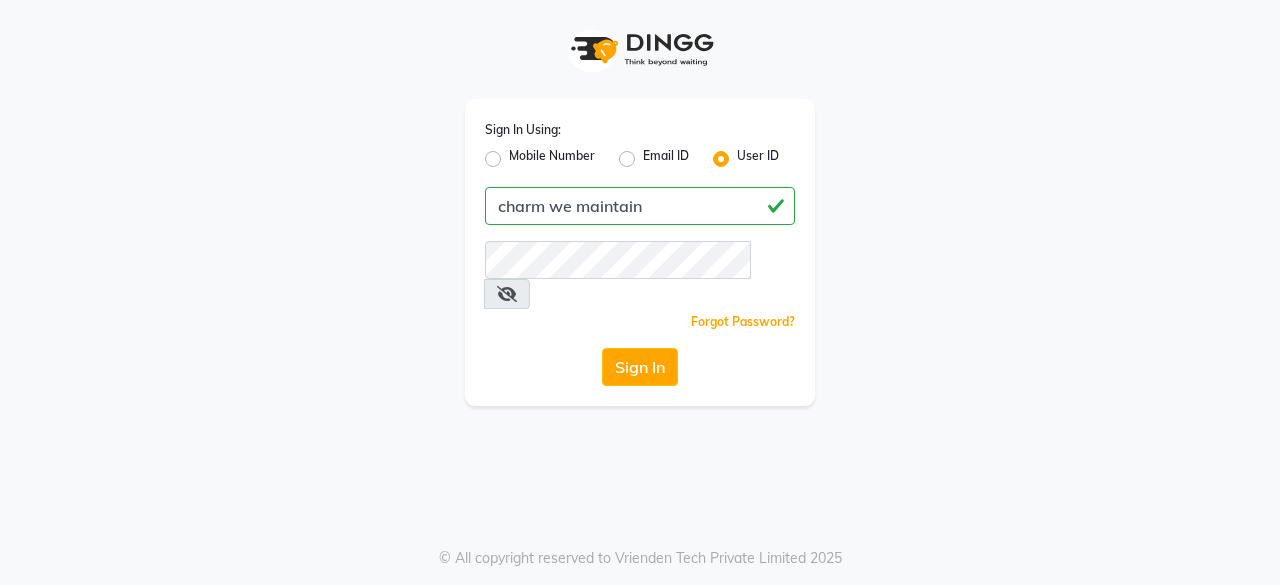 type on "charm we maintain" 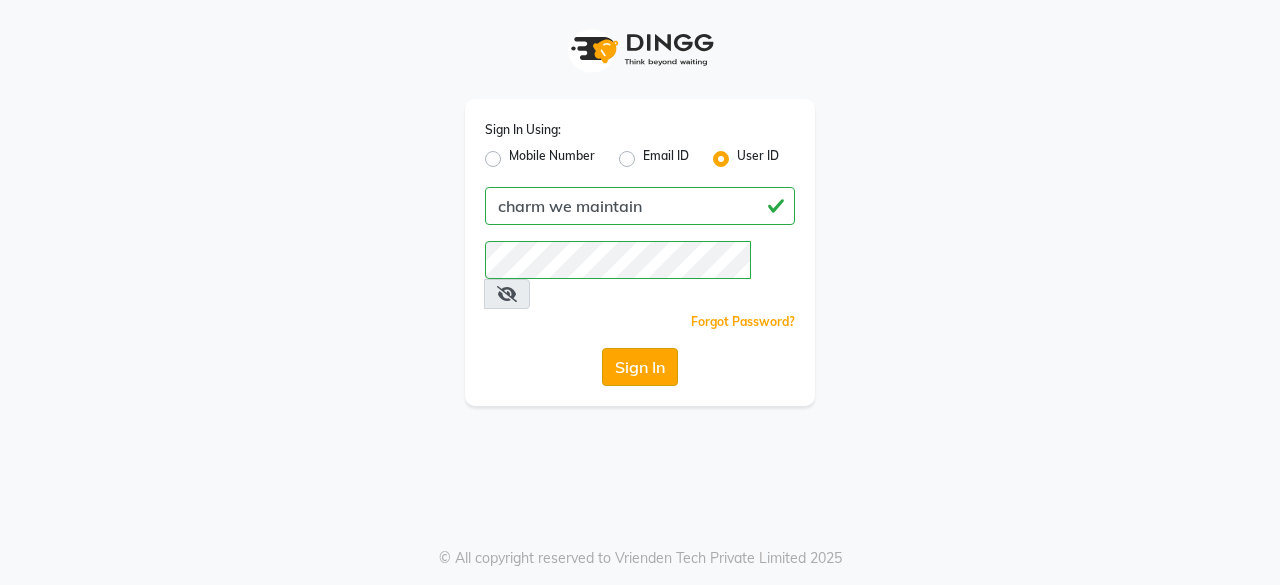click on "Sign In" 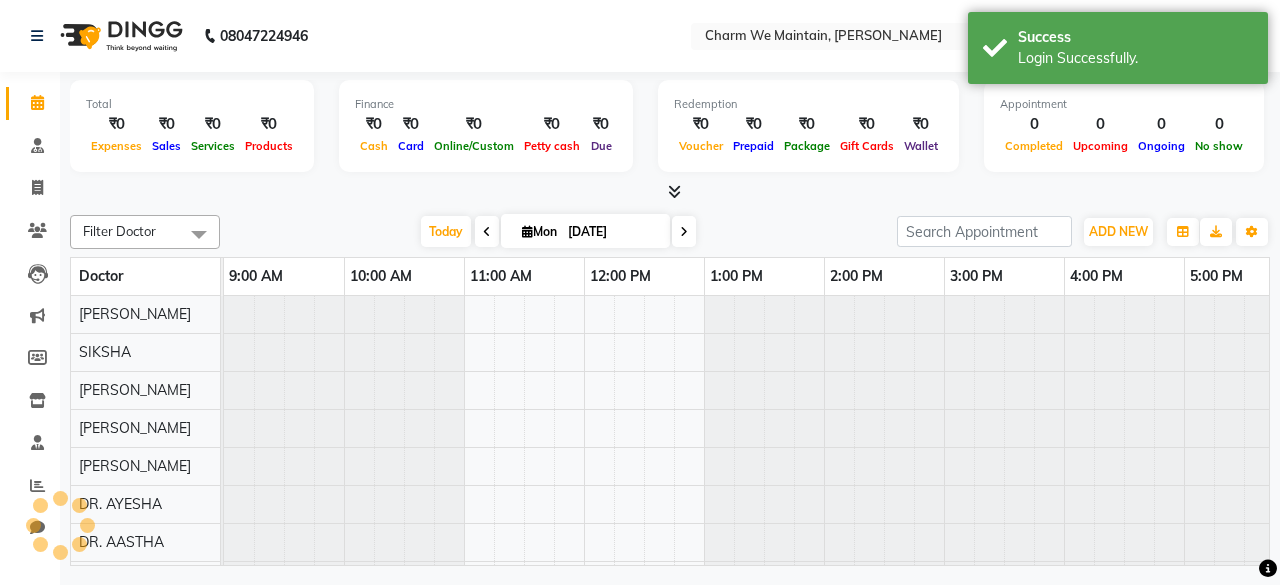 scroll, scrollTop: 0, scrollLeft: 634, axis: horizontal 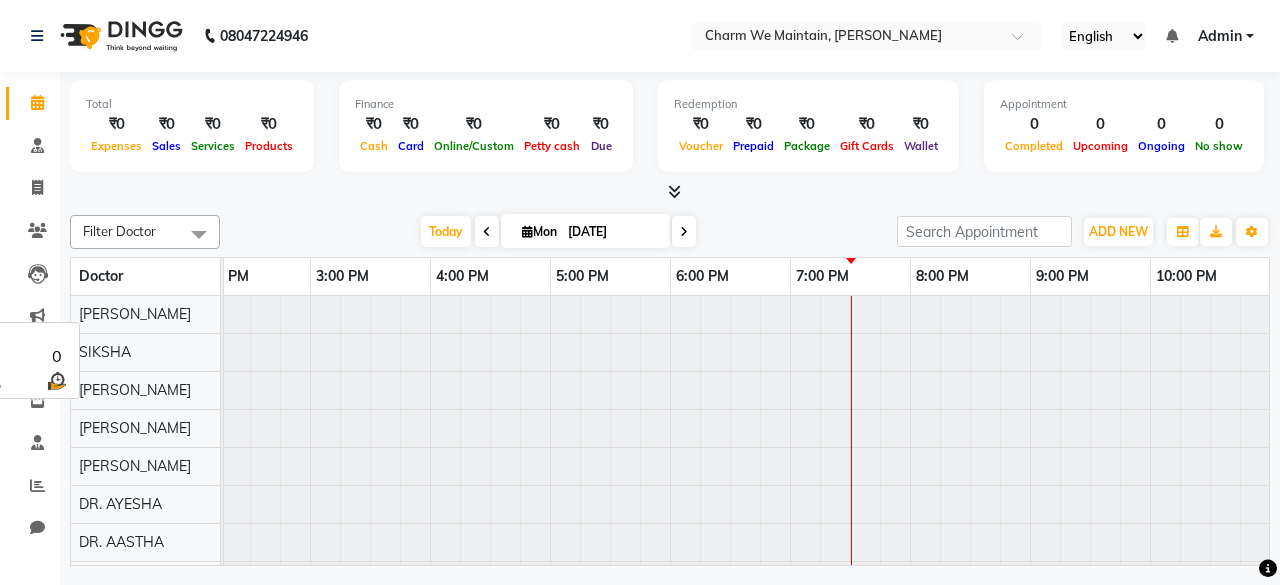 click on "[PERSON_NAME]" at bounding box center [135, 314] 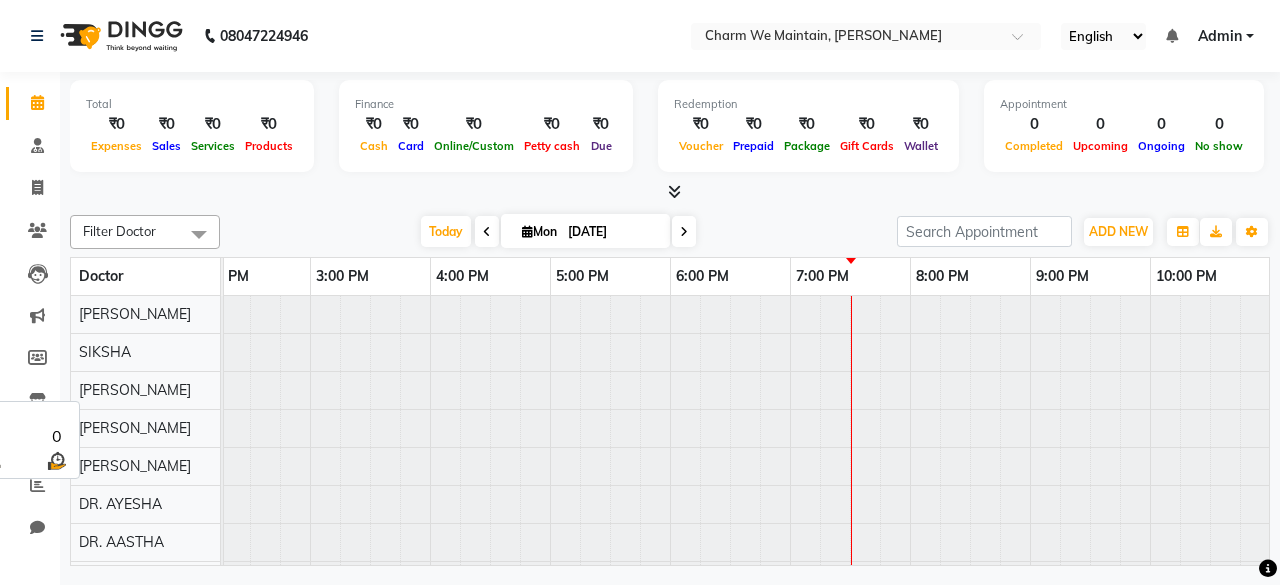 click on "SIKSHA" at bounding box center [145, 352] 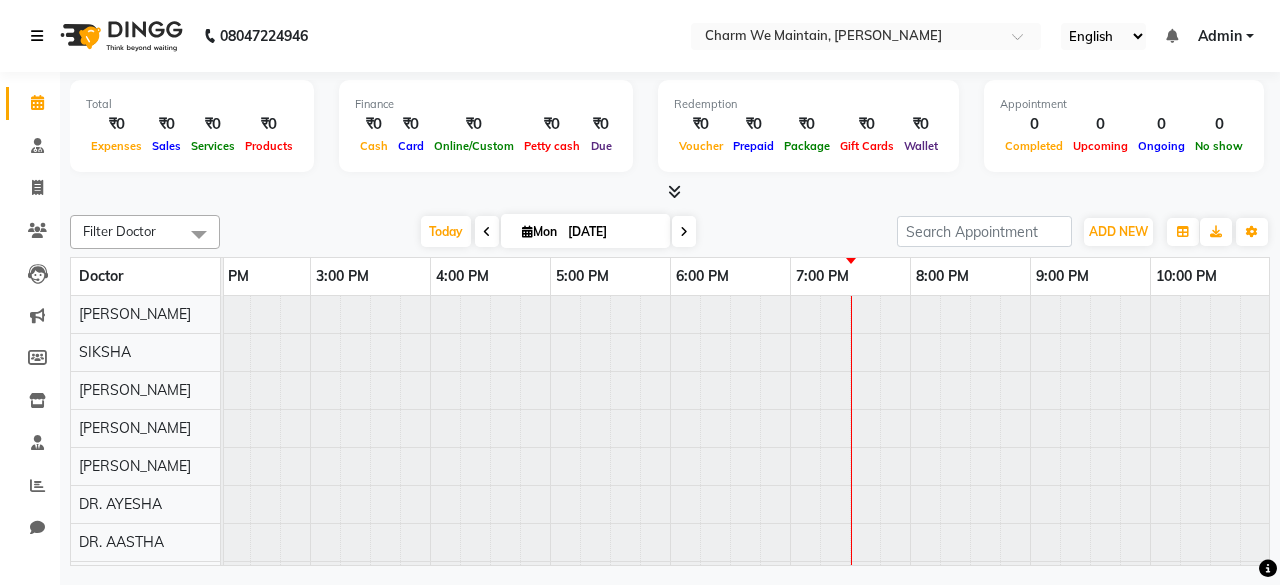 click at bounding box center (37, 36) 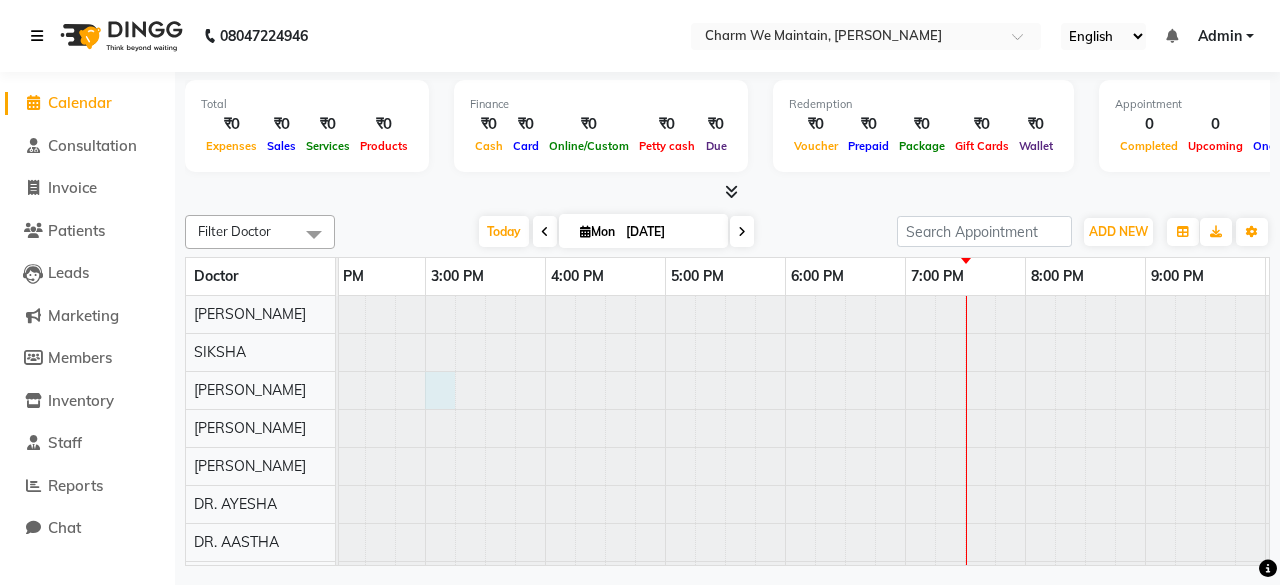 click at bounding box center (-295, 390) 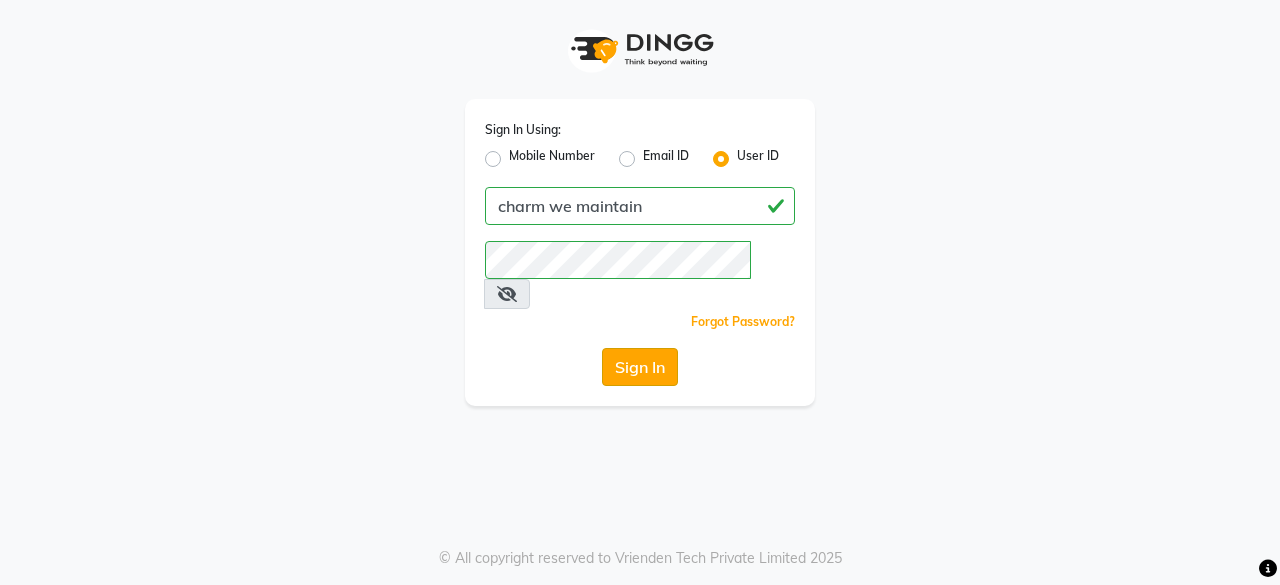 click on "Sign In" 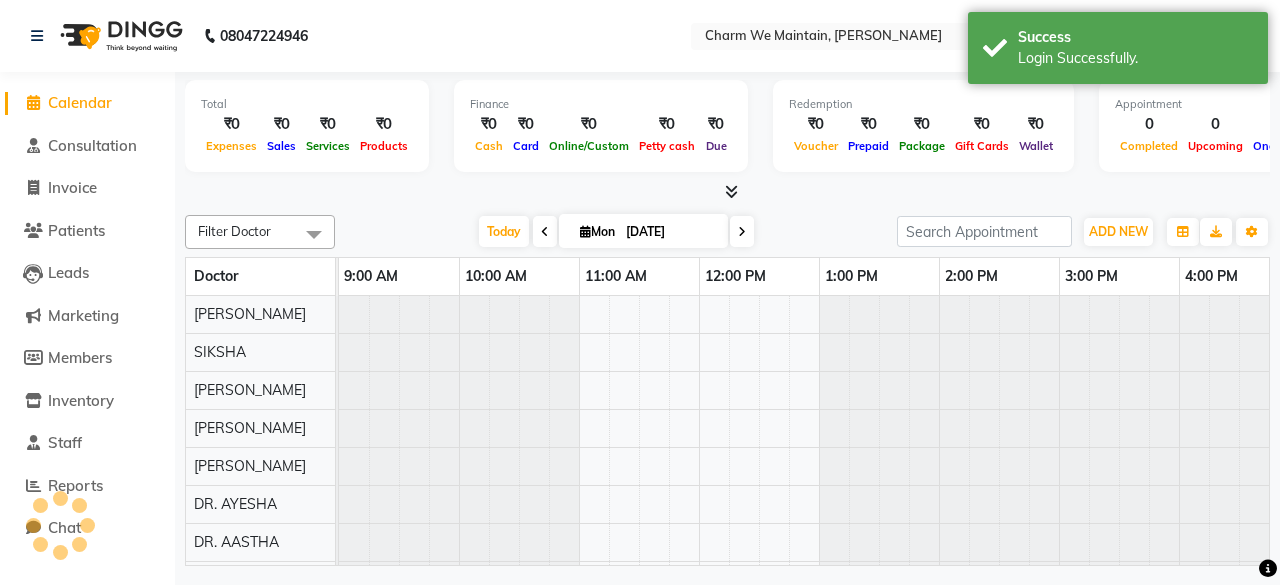 scroll, scrollTop: 0, scrollLeft: 0, axis: both 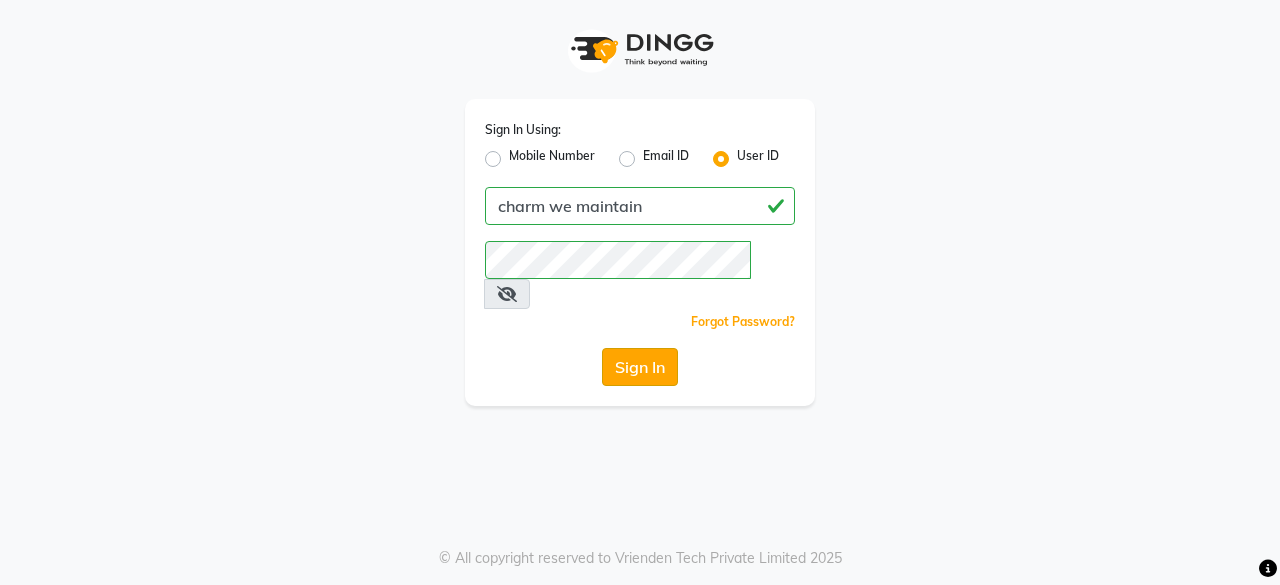 click on "Sign In" 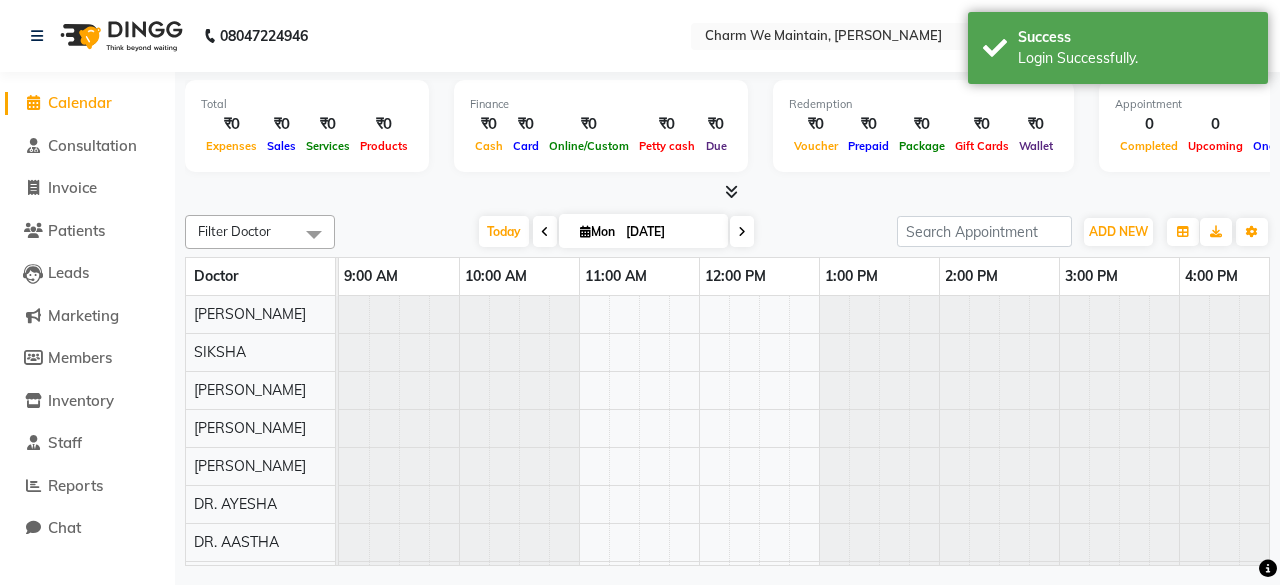 scroll, scrollTop: 0, scrollLeft: 0, axis: both 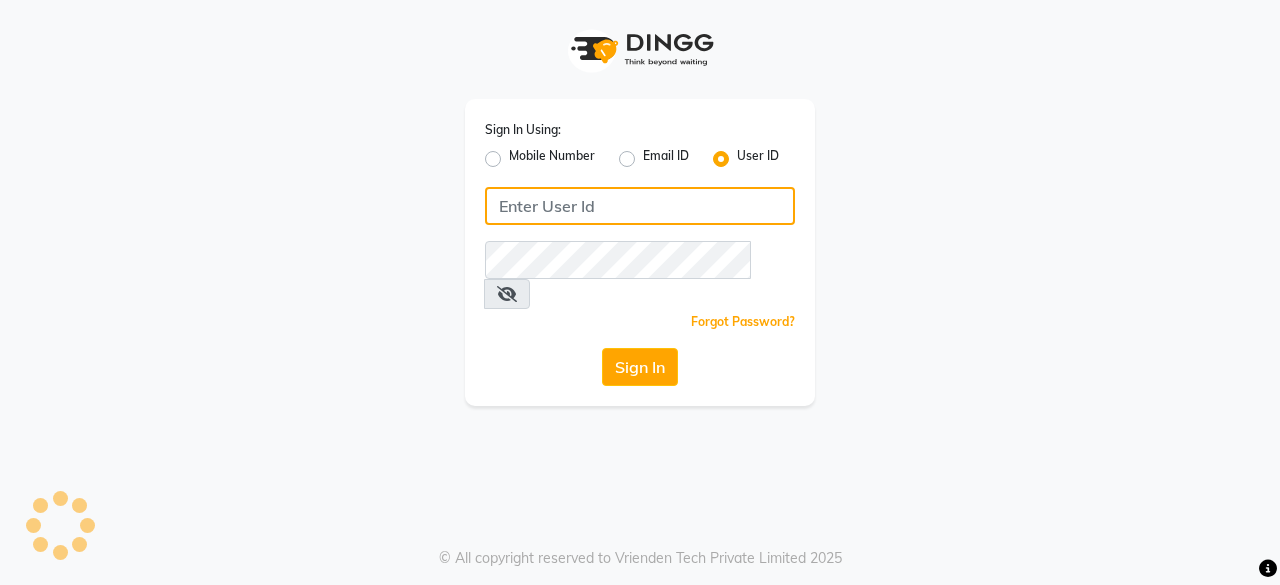 type on "charm we maintain" 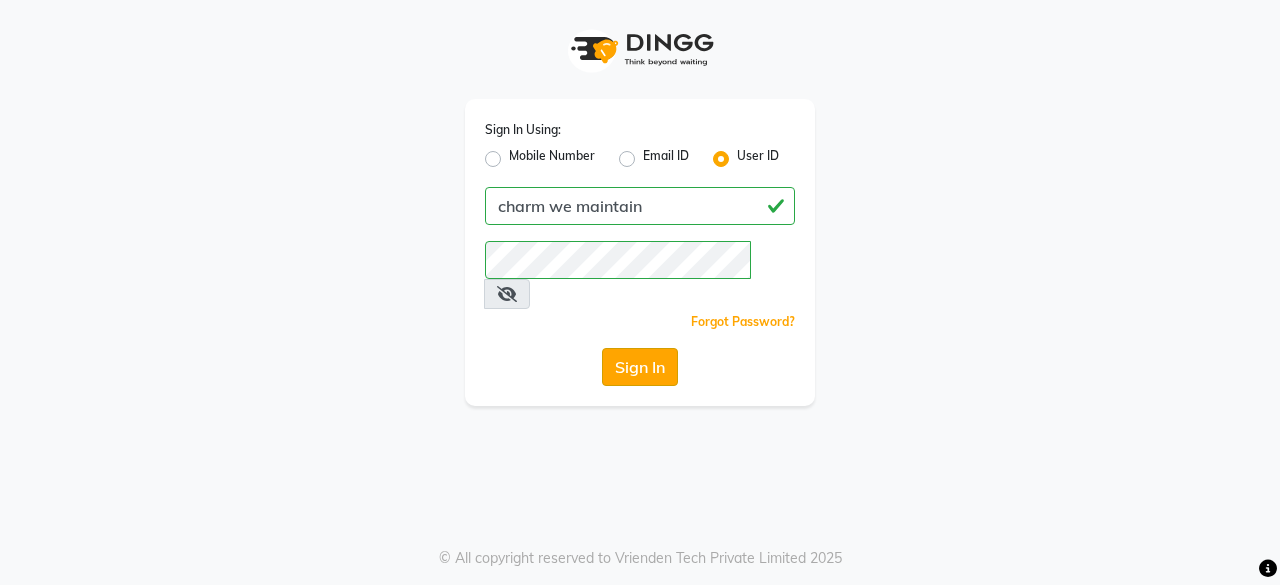 click on "Sign In" 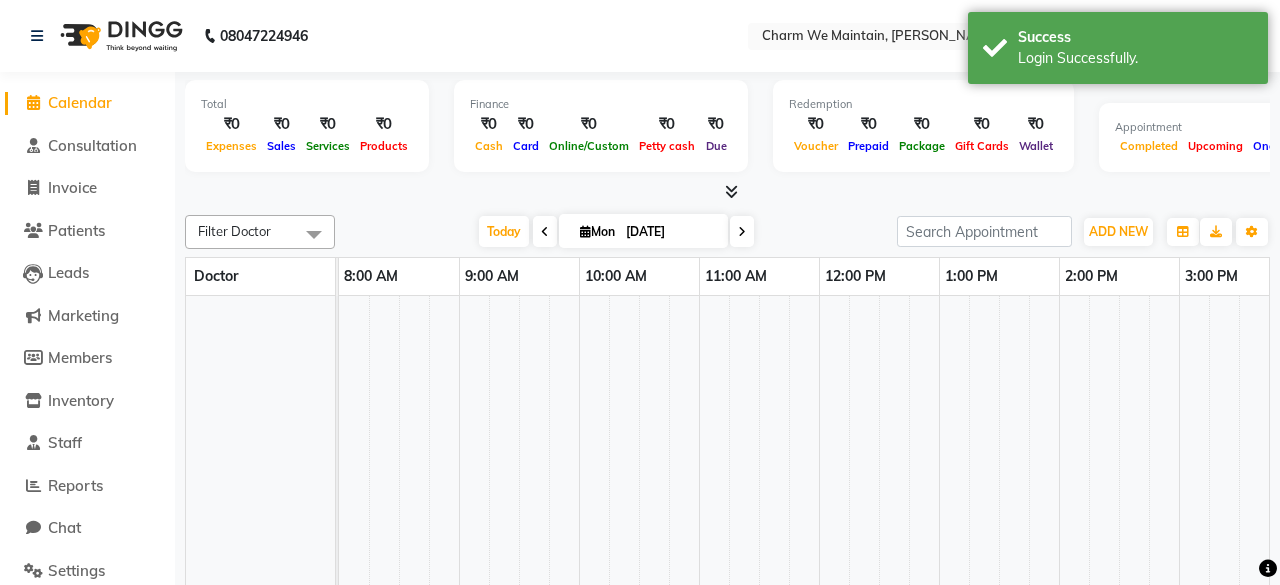select on "en" 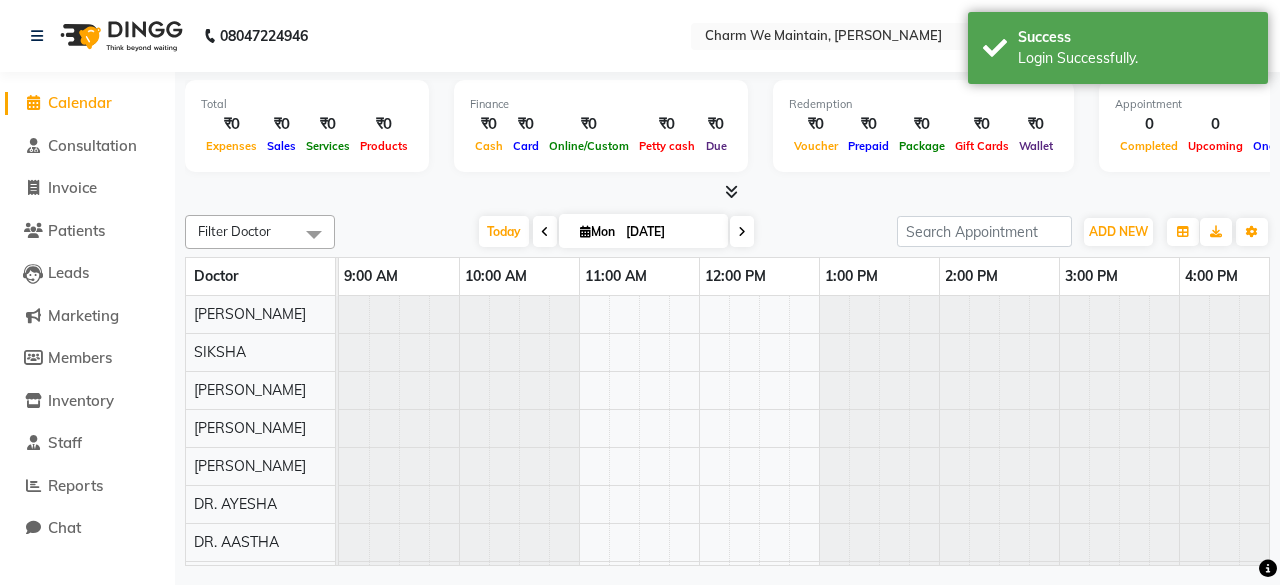 scroll, scrollTop: 0, scrollLeft: 749, axis: horizontal 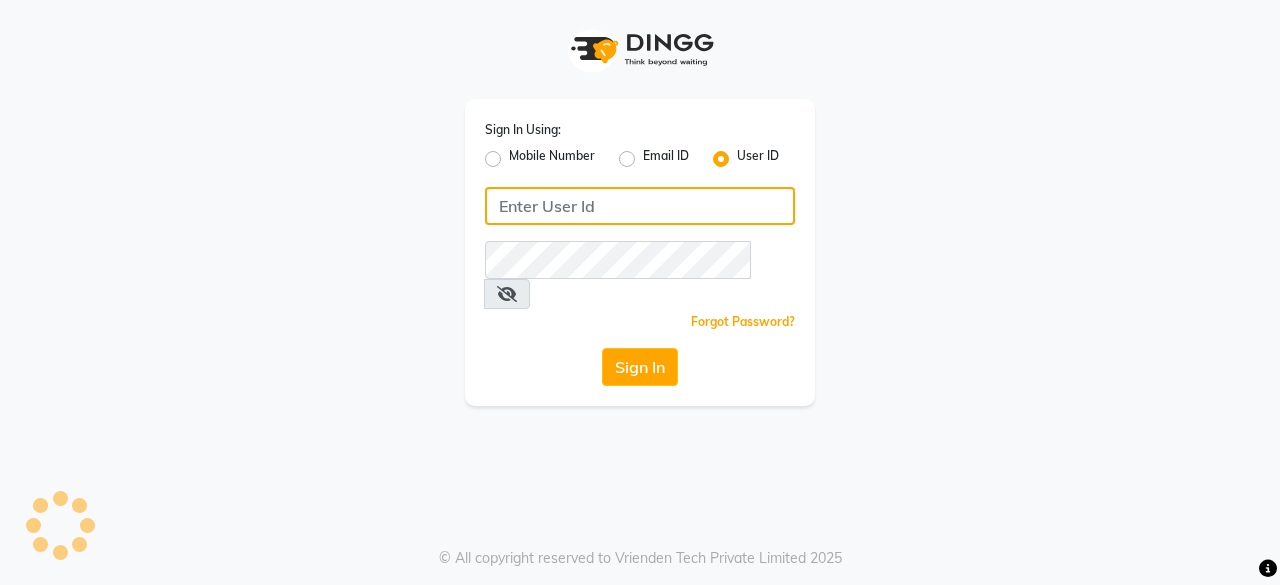type on "charm we maintain" 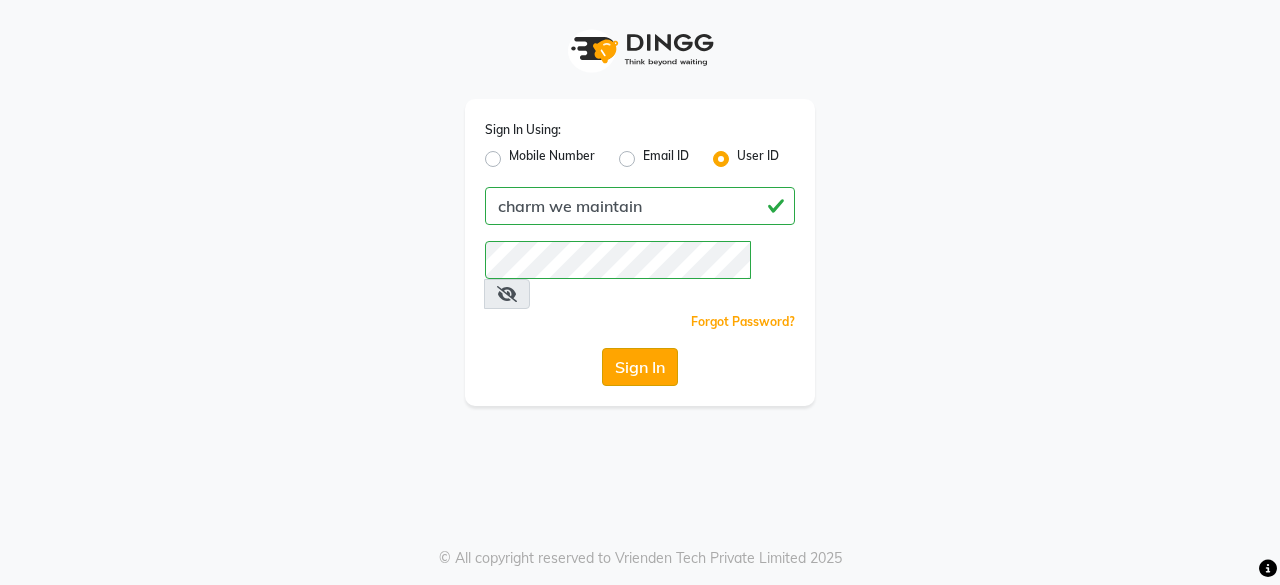 click on "Sign In" 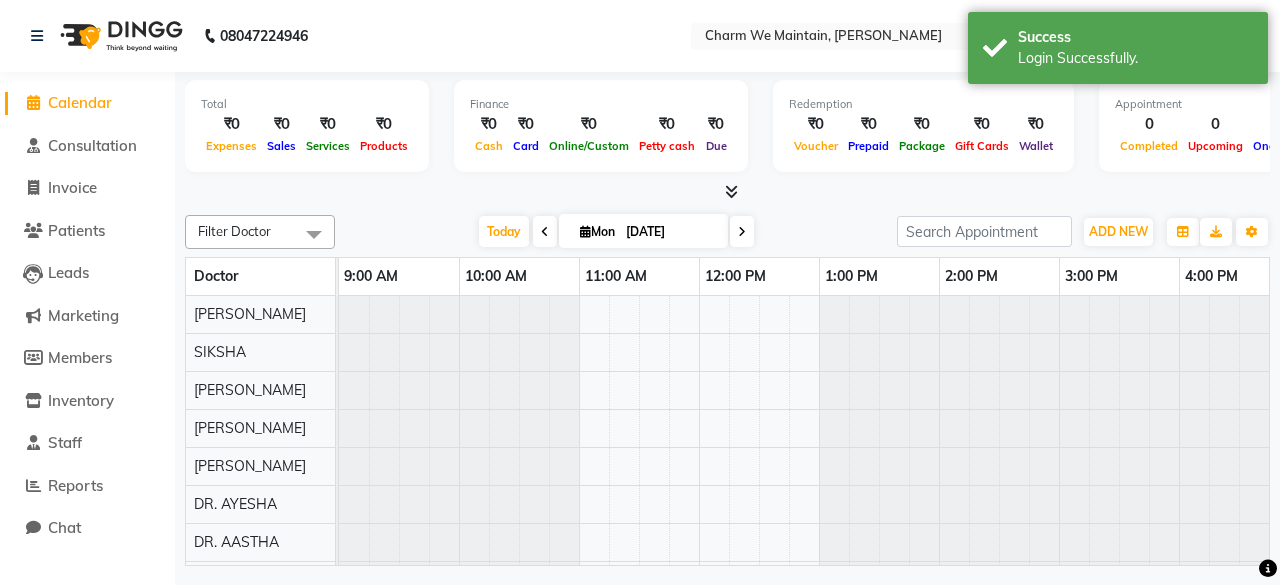 scroll, scrollTop: 27, scrollLeft: 0, axis: vertical 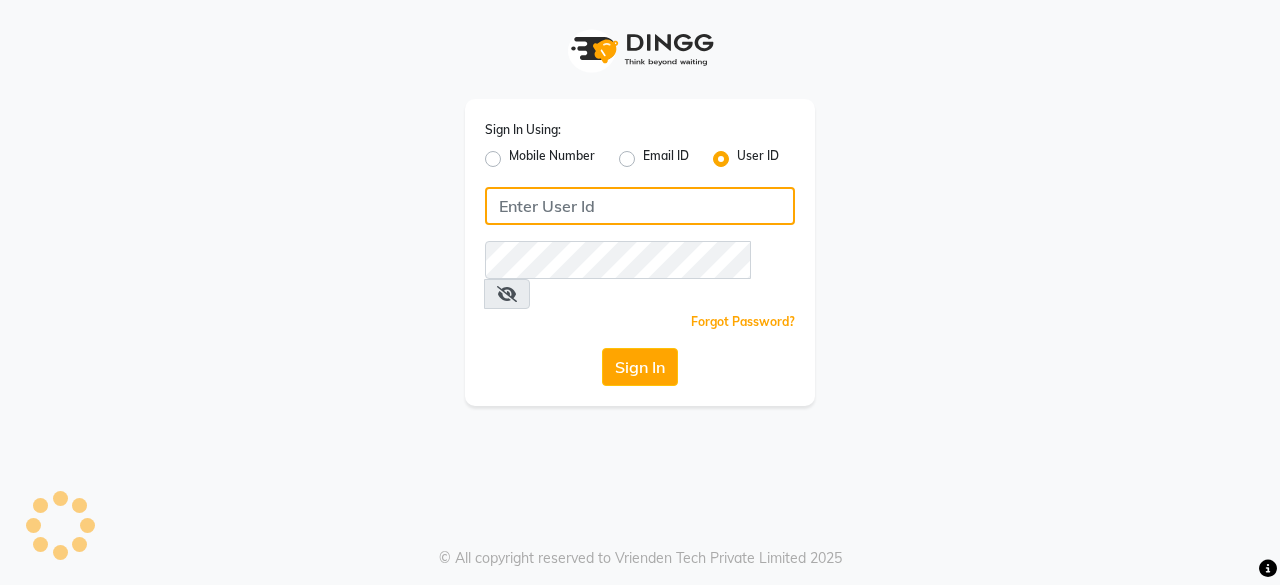 type on "charm we maintain" 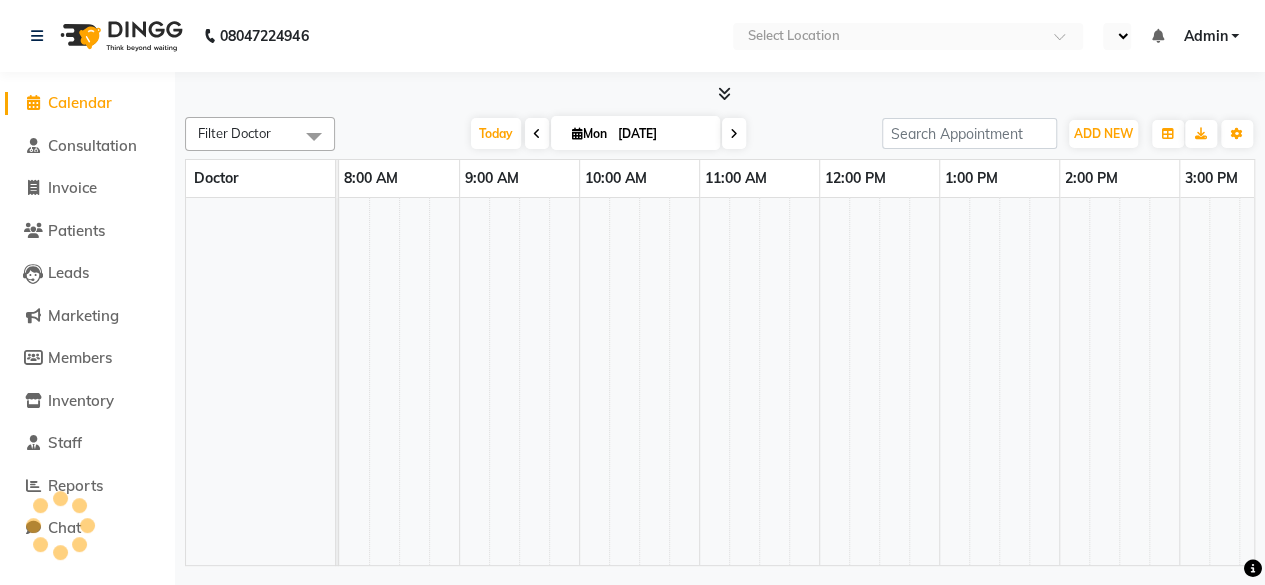 select on "en" 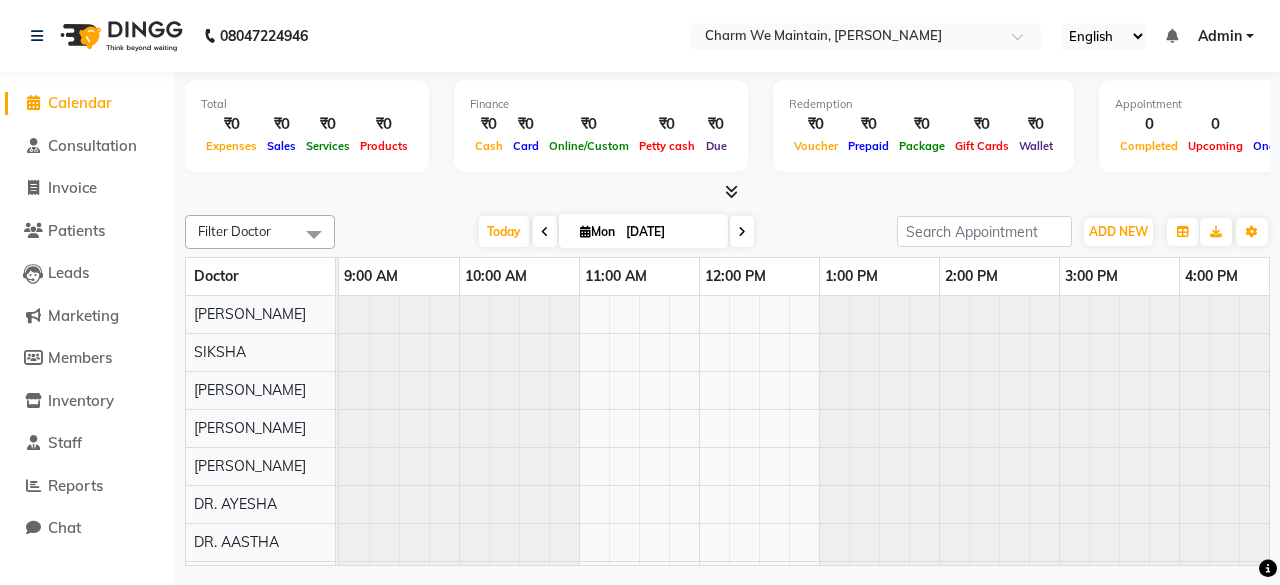 scroll, scrollTop: 0, scrollLeft: 0, axis: both 